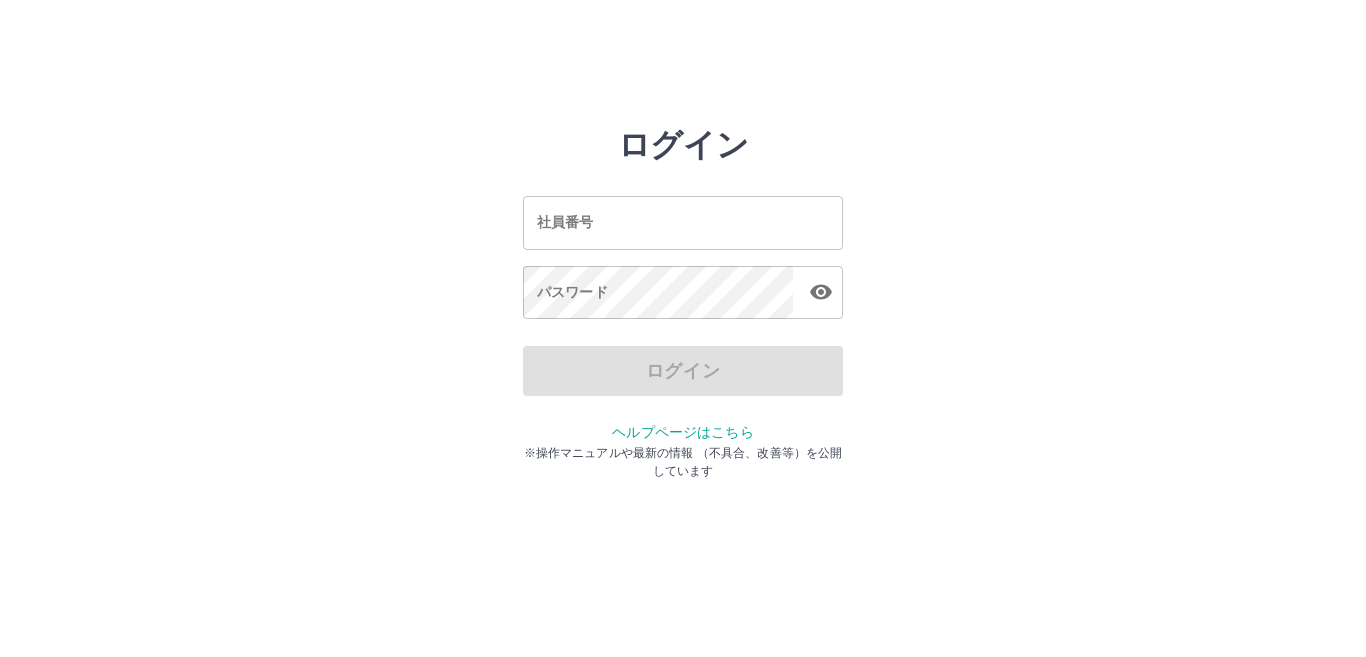 scroll, scrollTop: 0, scrollLeft: 0, axis: both 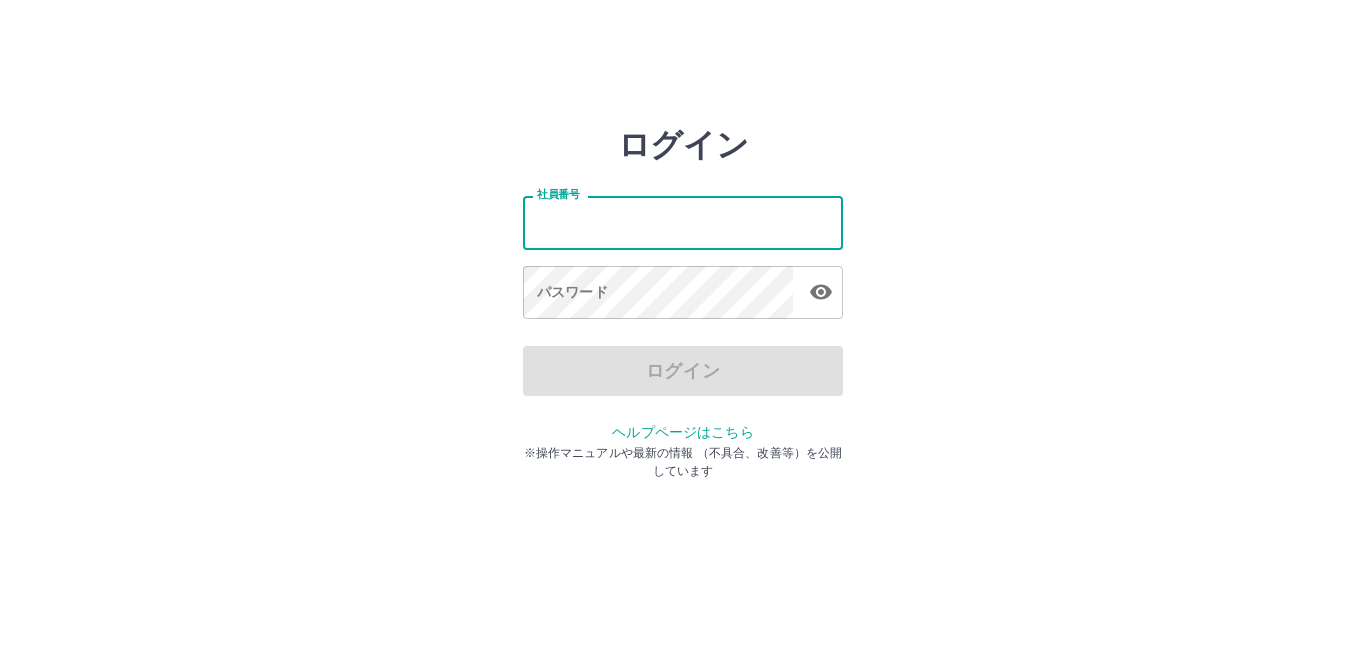 click on "社員番号" at bounding box center [683, 222] 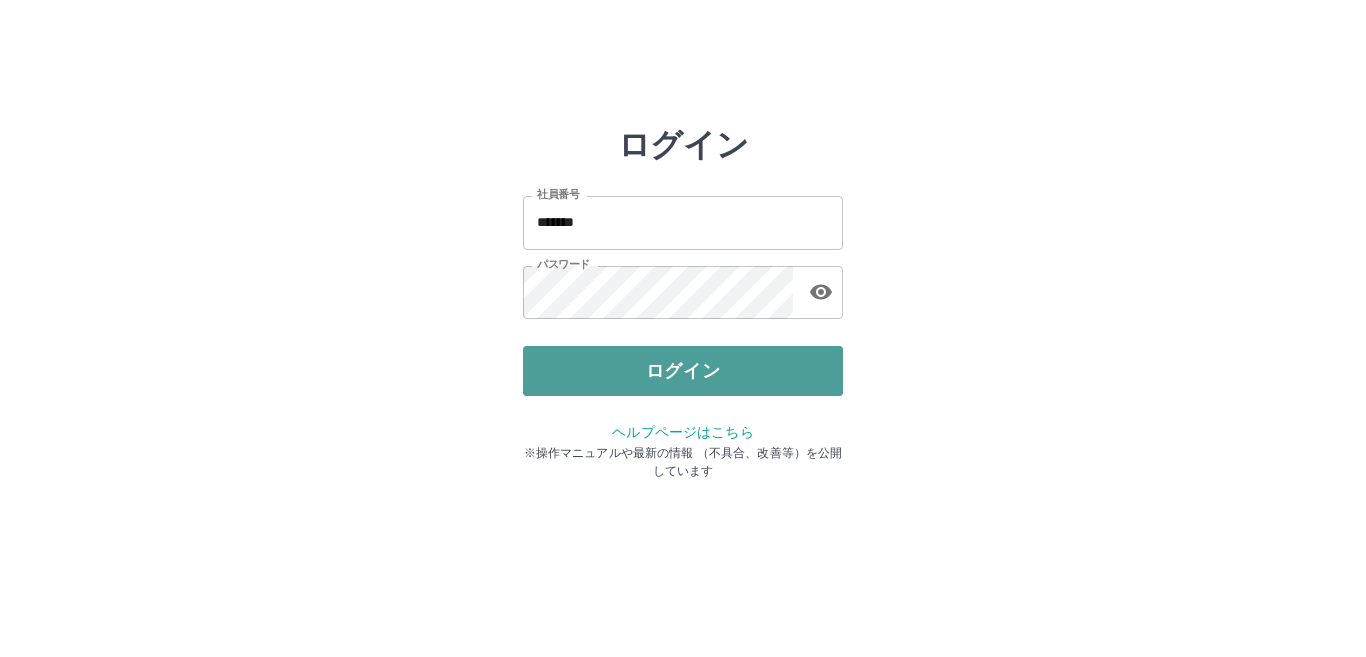 click on "ログイン" at bounding box center (683, 371) 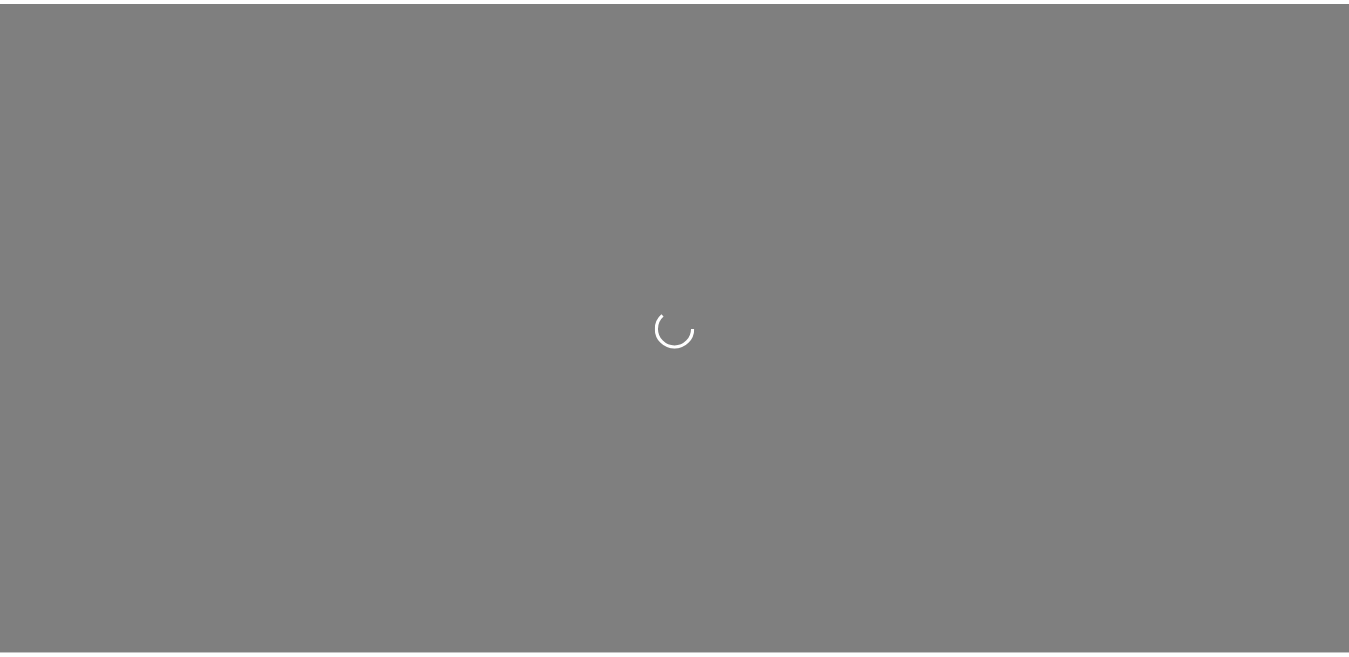 scroll, scrollTop: 0, scrollLeft: 0, axis: both 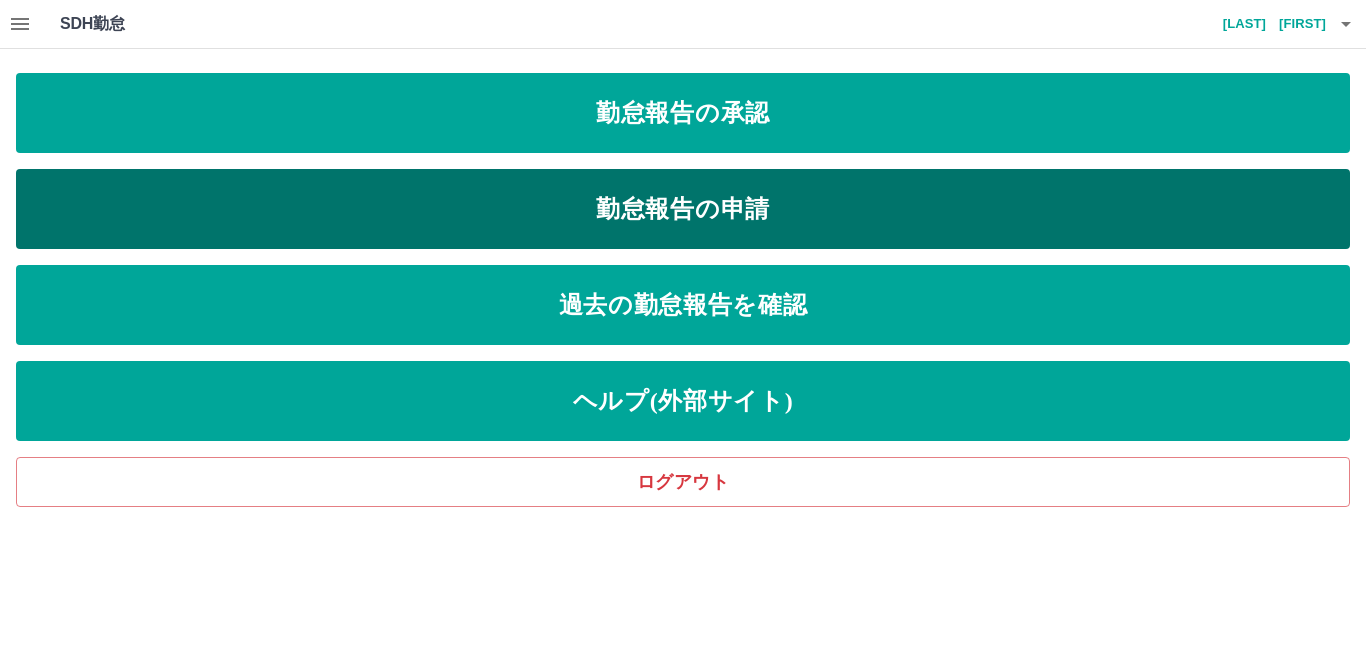 click on "勤怠報告の申請" at bounding box center (683, 113) 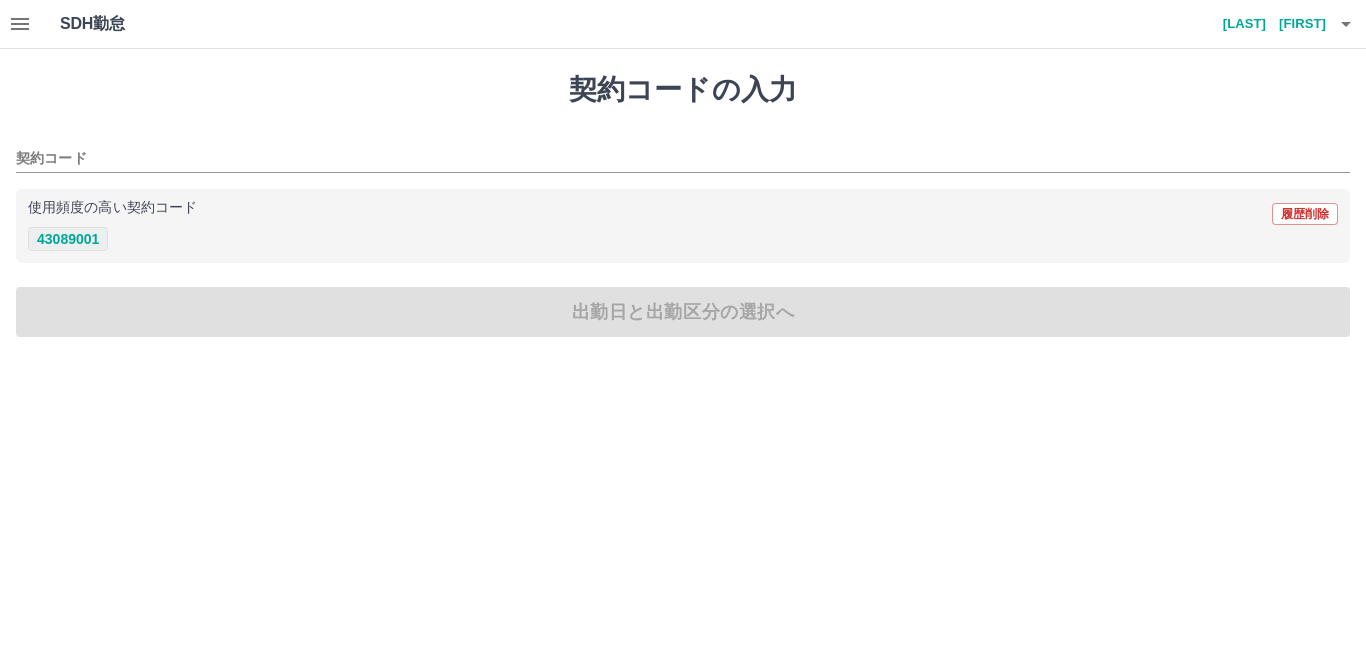 click on "43089001" at bounding box center [68, 239] 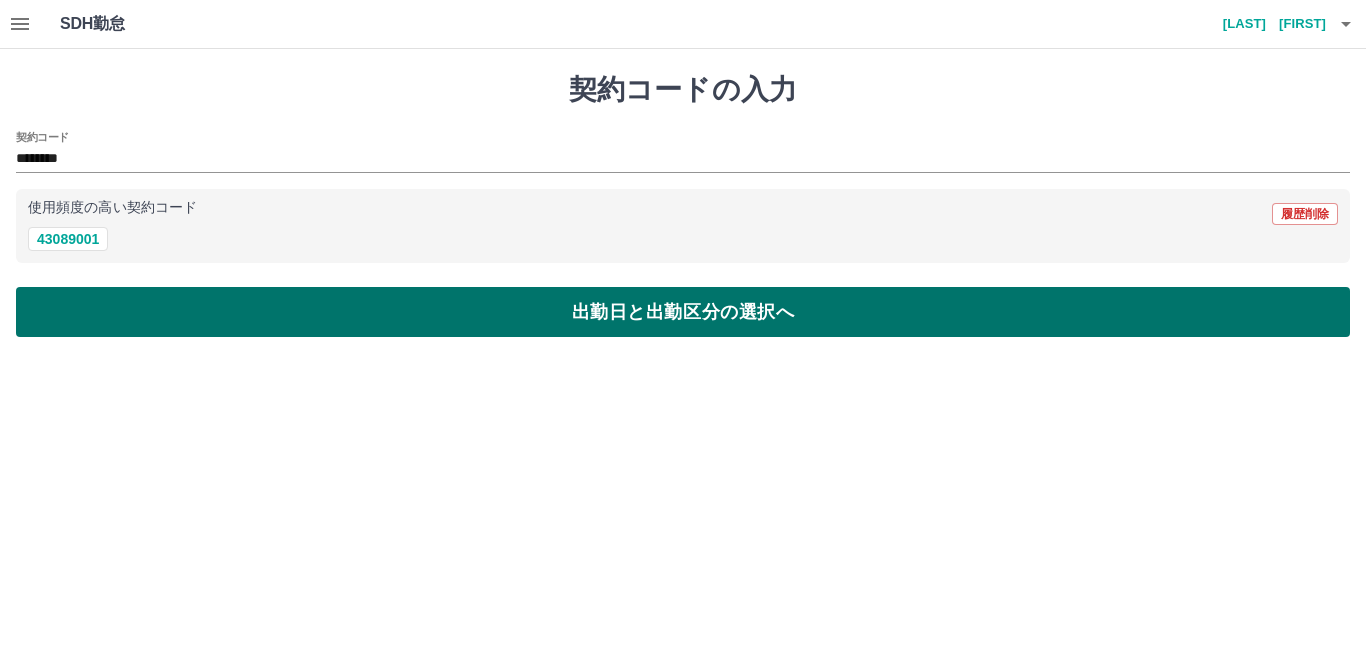 click on "出勤日と出勤区分の選択へ" at bounding box center [683, 312] 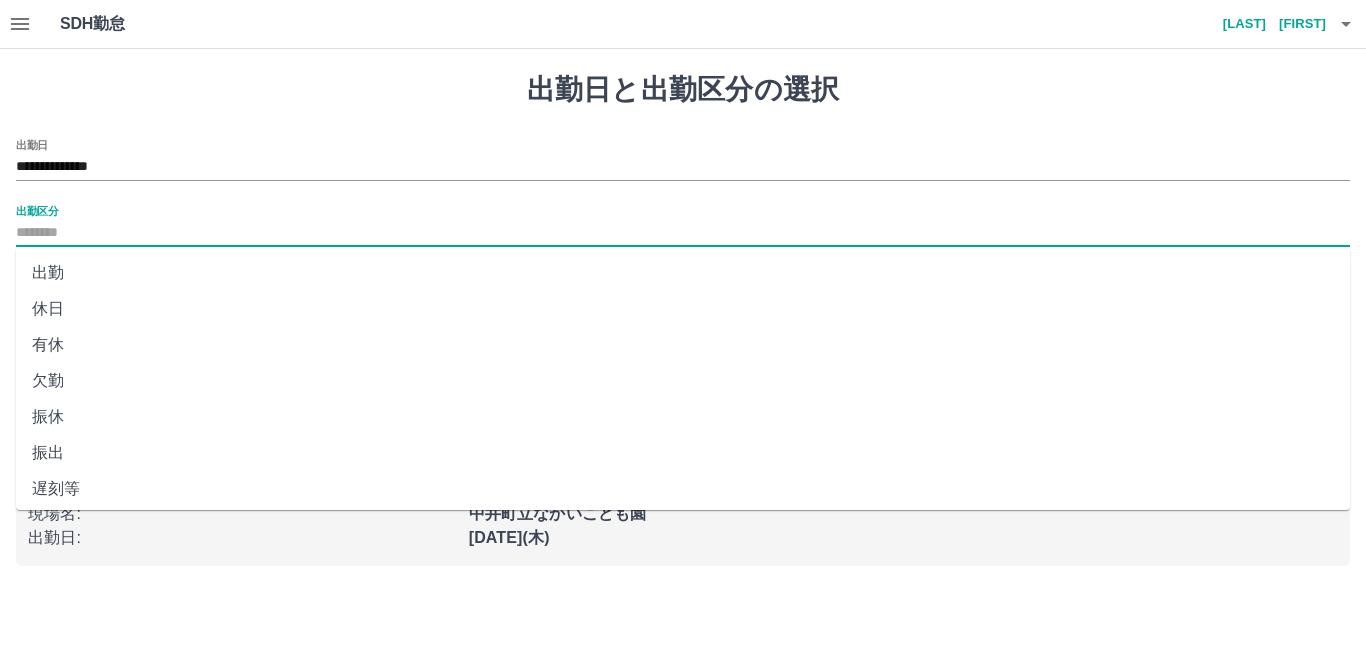 click on "出勤区分" at bounding box center [683, 233] 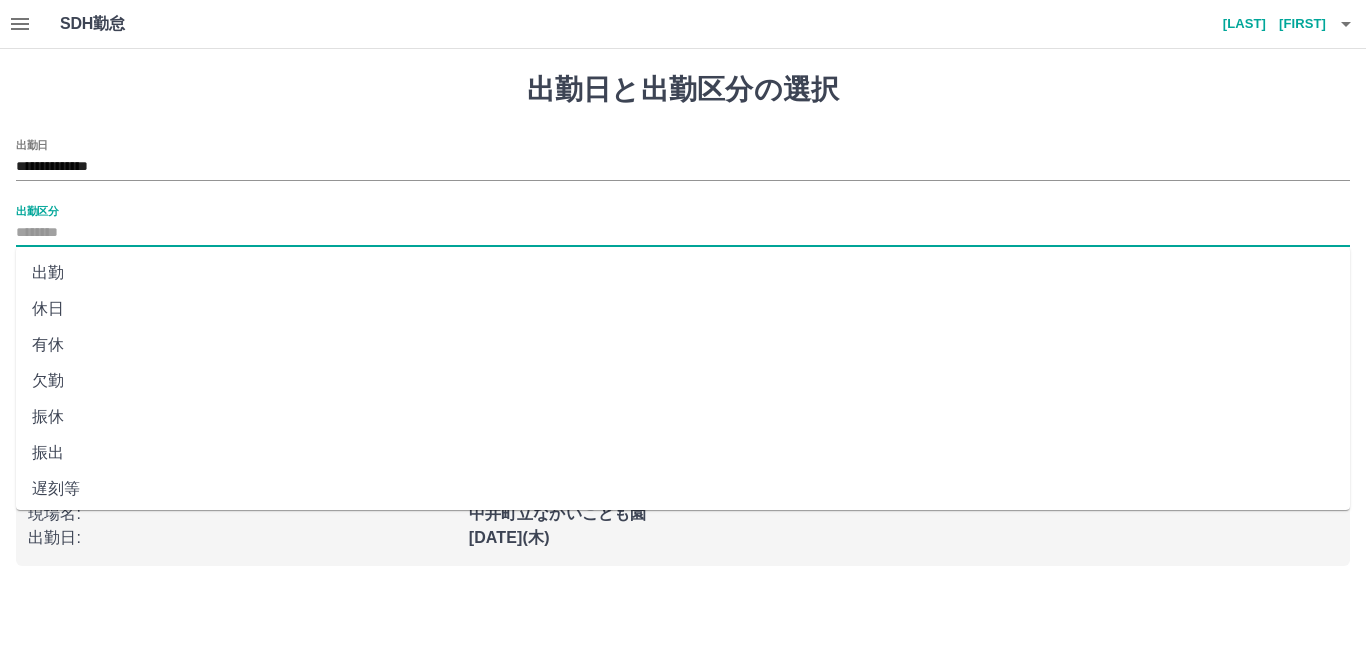 click on "出勤" at bounding box center [683, 273] 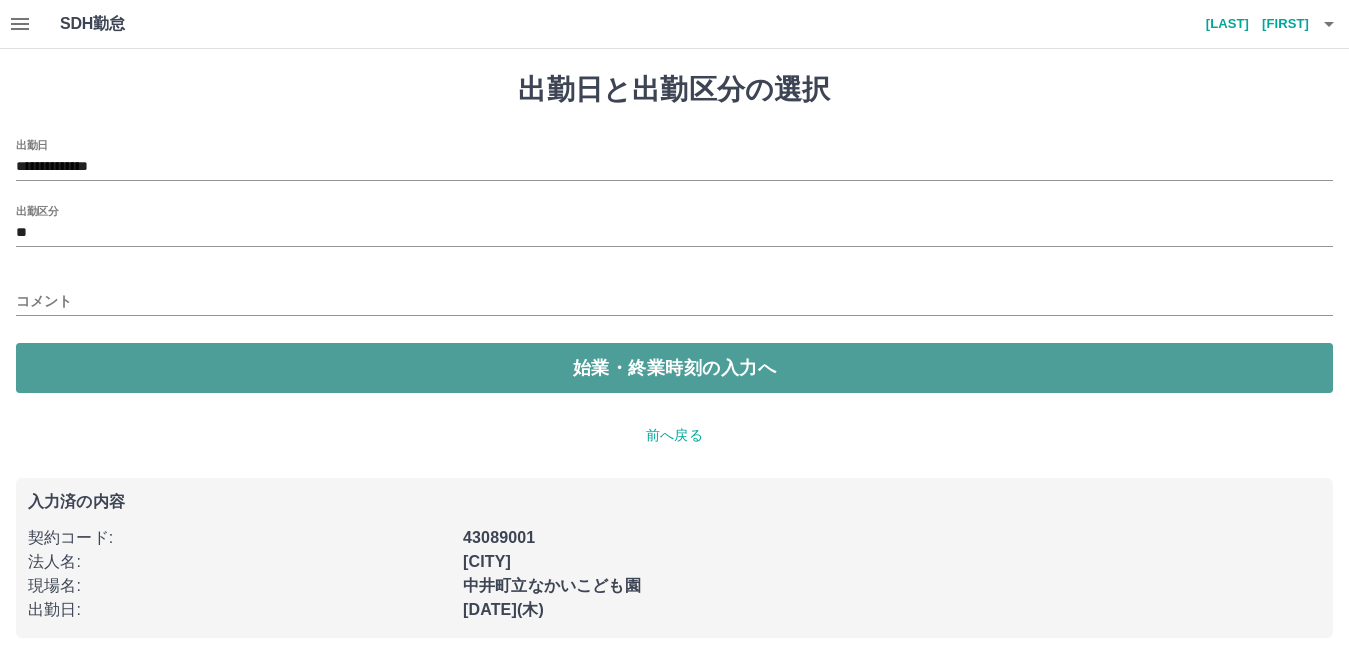 click on "始業・終業時刻の入力へ" at bounding box center (674, 368) 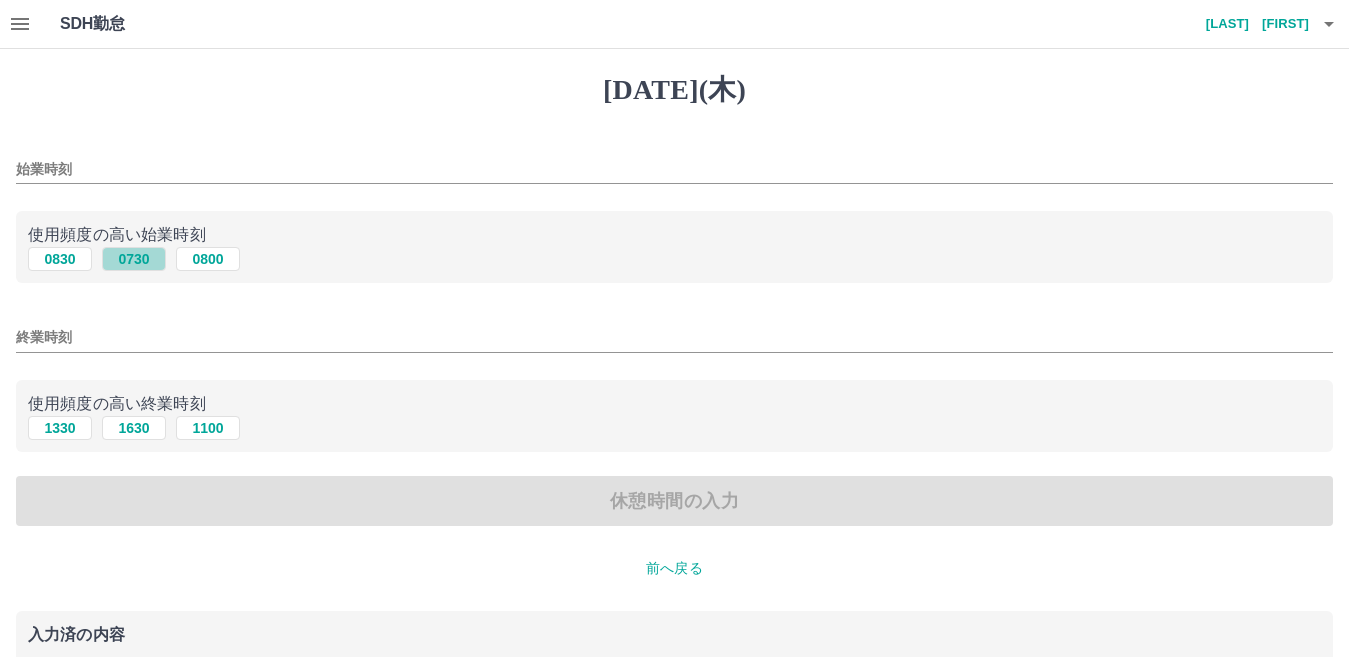 click on "0730" at bounding box center (134, 259) 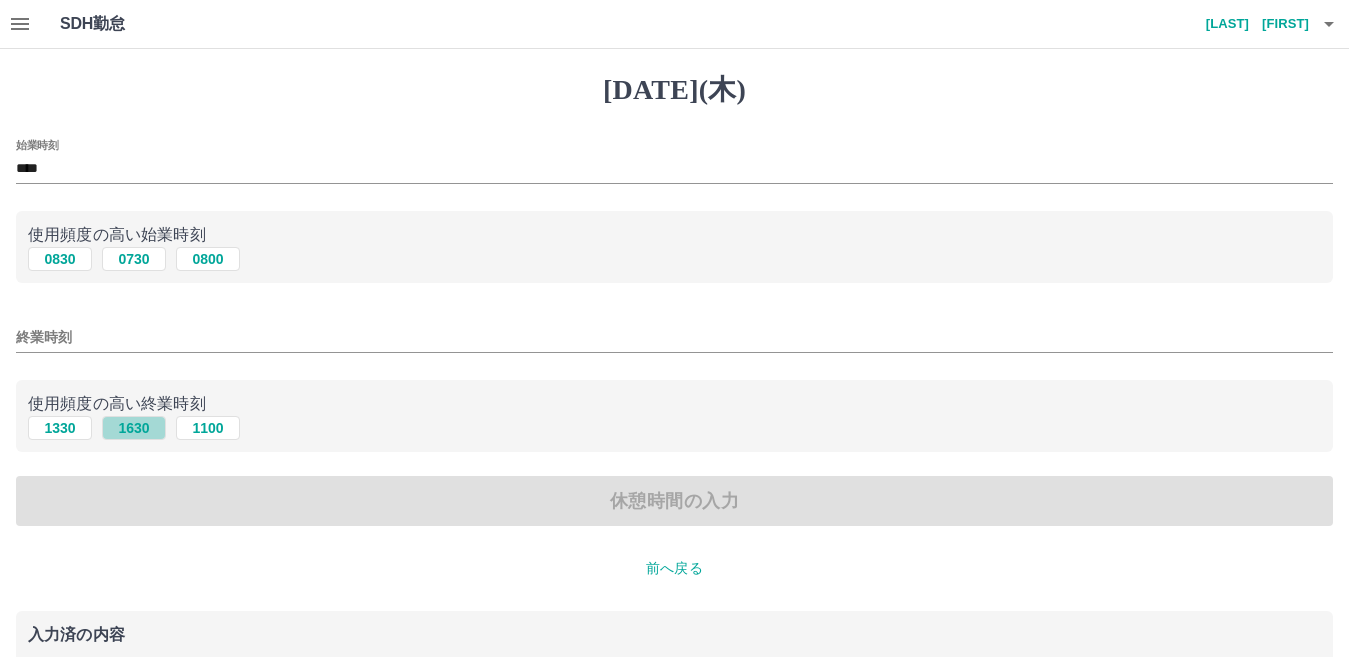 click on "1630" at bounding box center [134, 259] 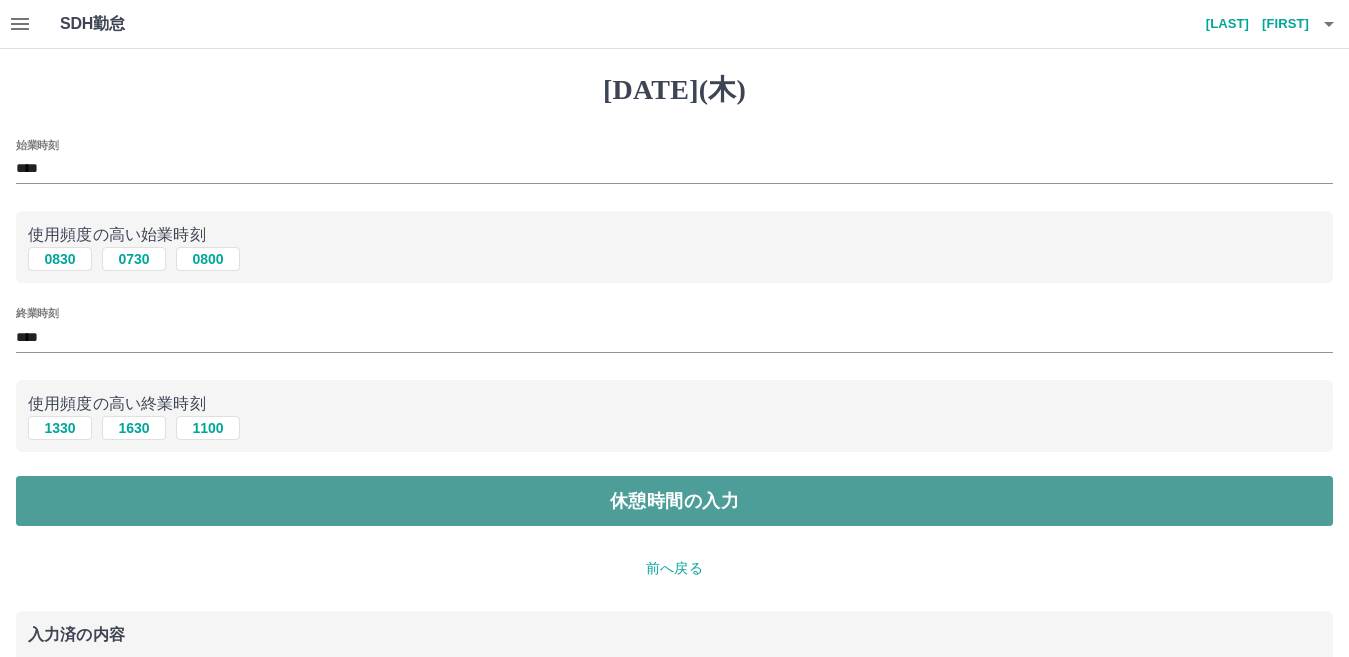 click on "休憩時間の入力" at bounding box center (674, 501) 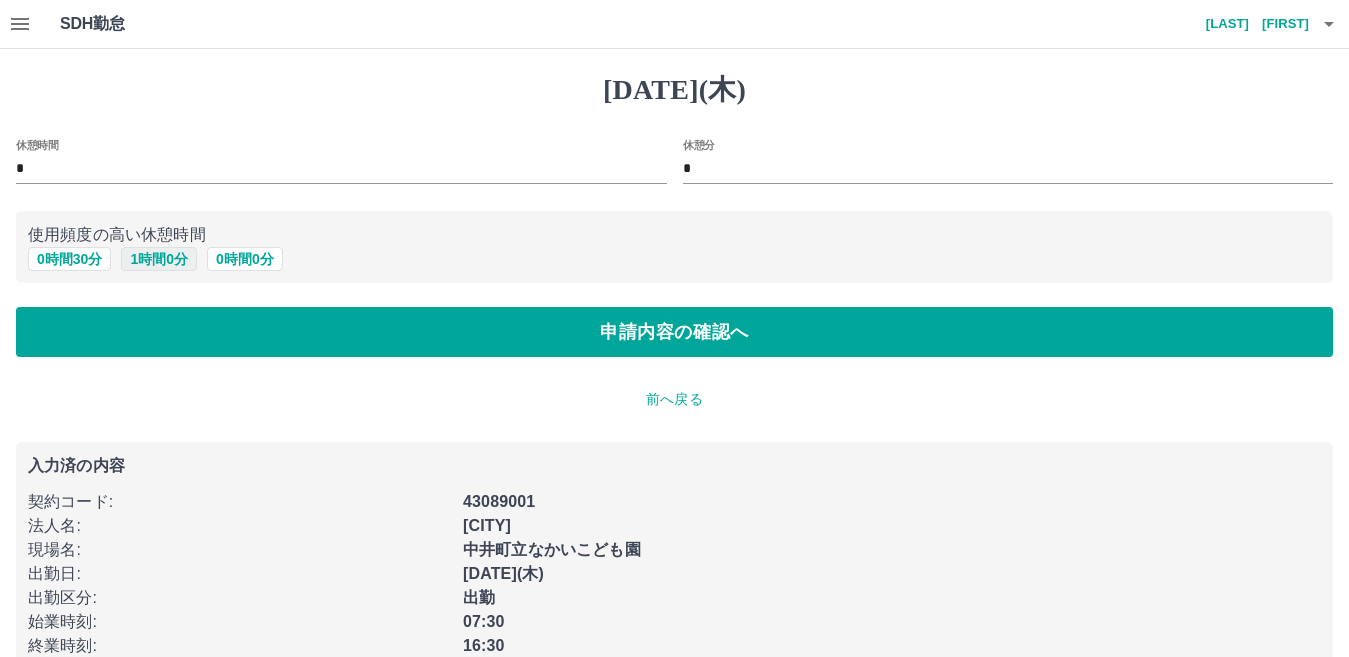 click on "1 時間 0 分" at bounding box center (159, 259) 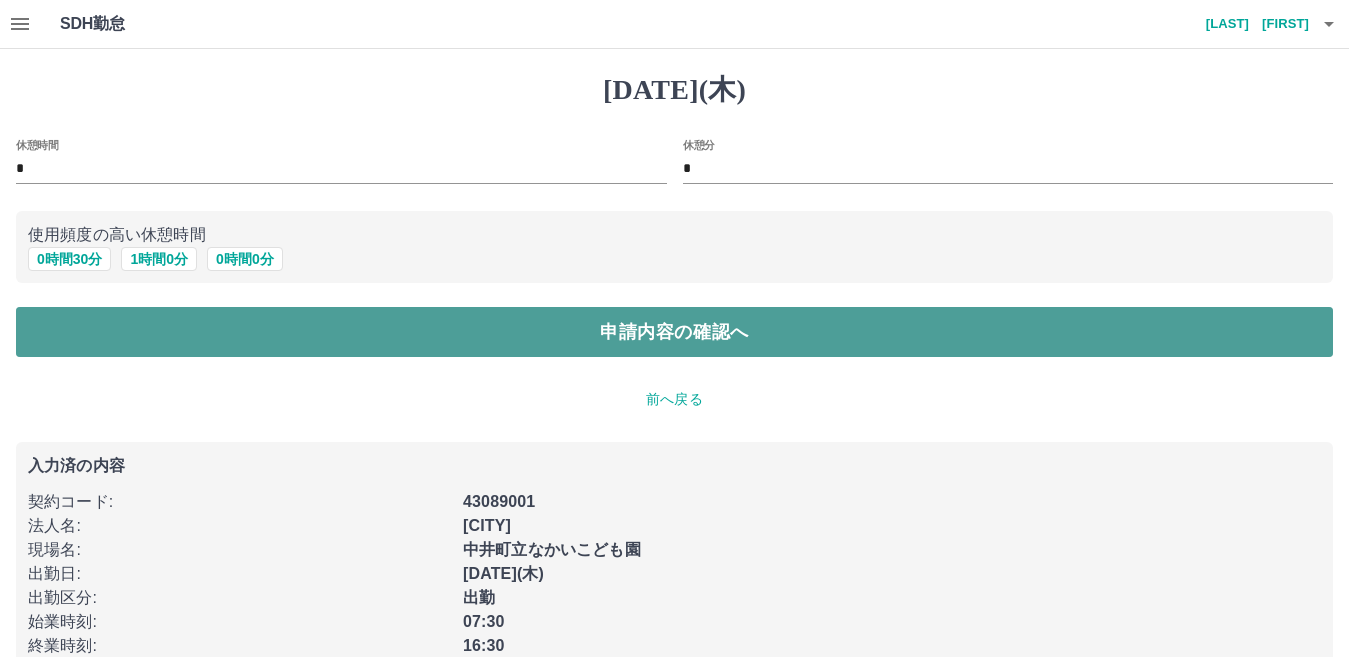 click on "申請内容の確認へ" at bounding box center [674, 332] 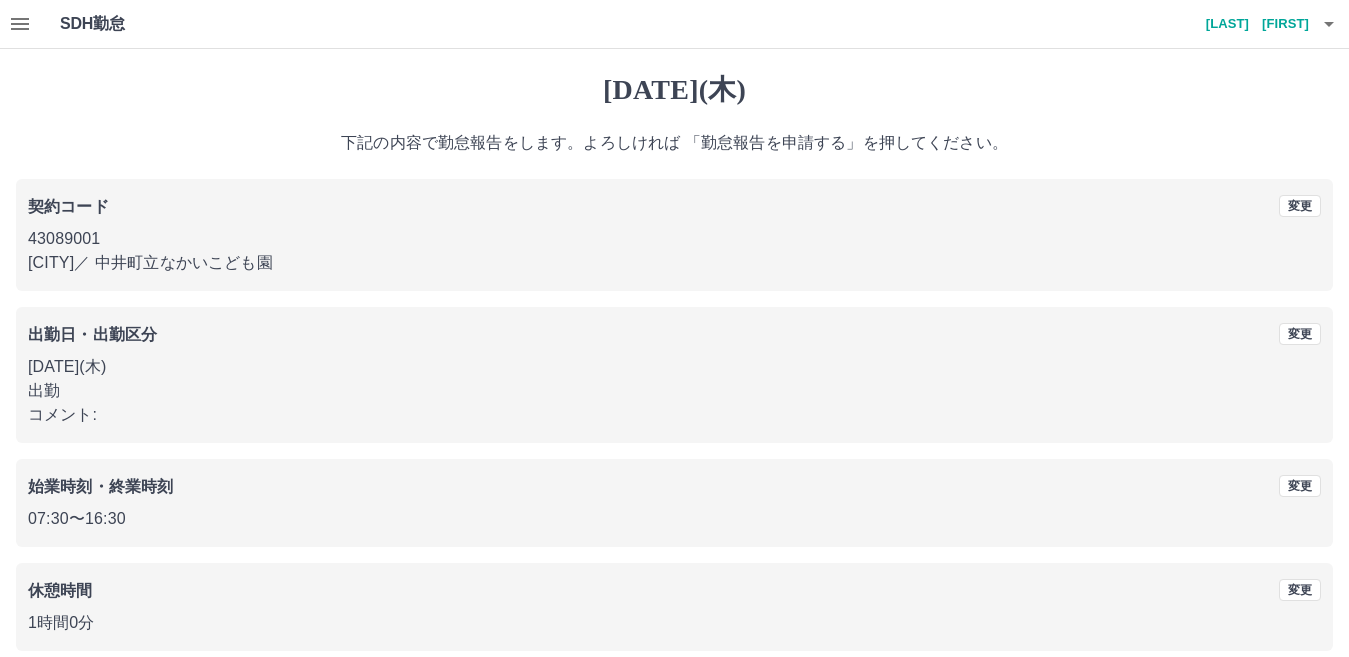 scroll, scrollTop: 92, scrollLeft: 0, axis: vertical 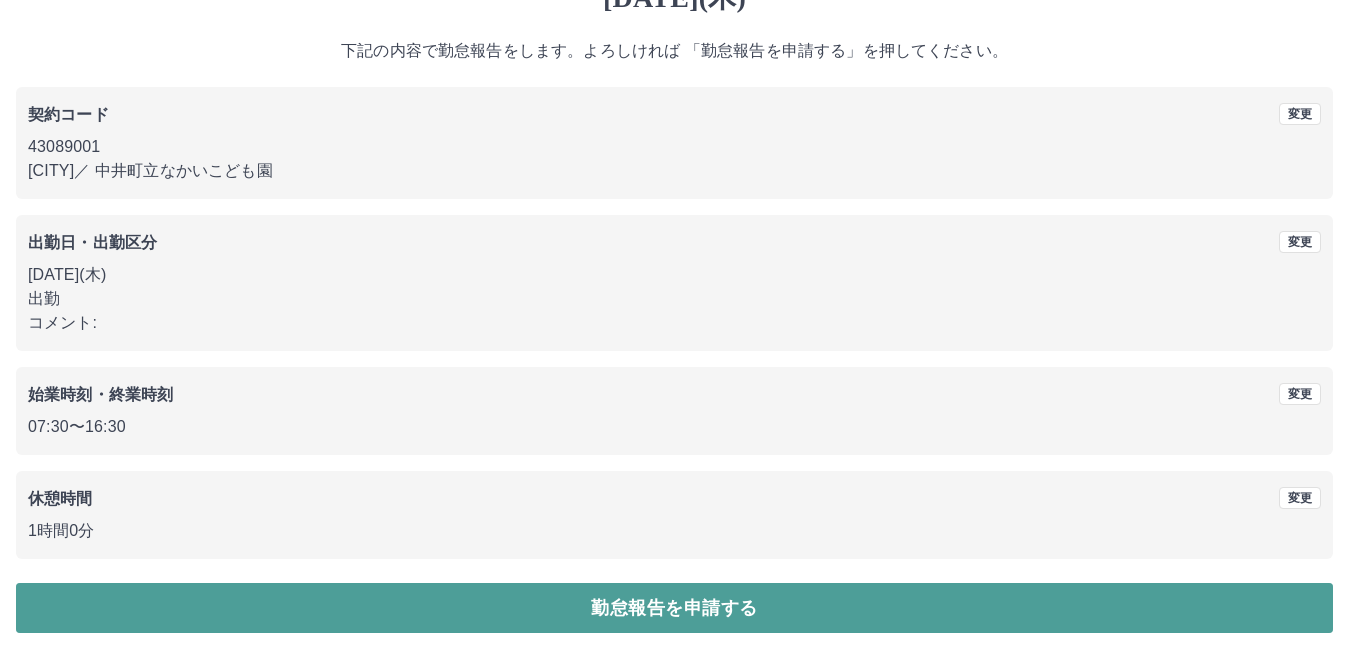 click on "勤怠報告を申請する" at bounding box center [674, 608] 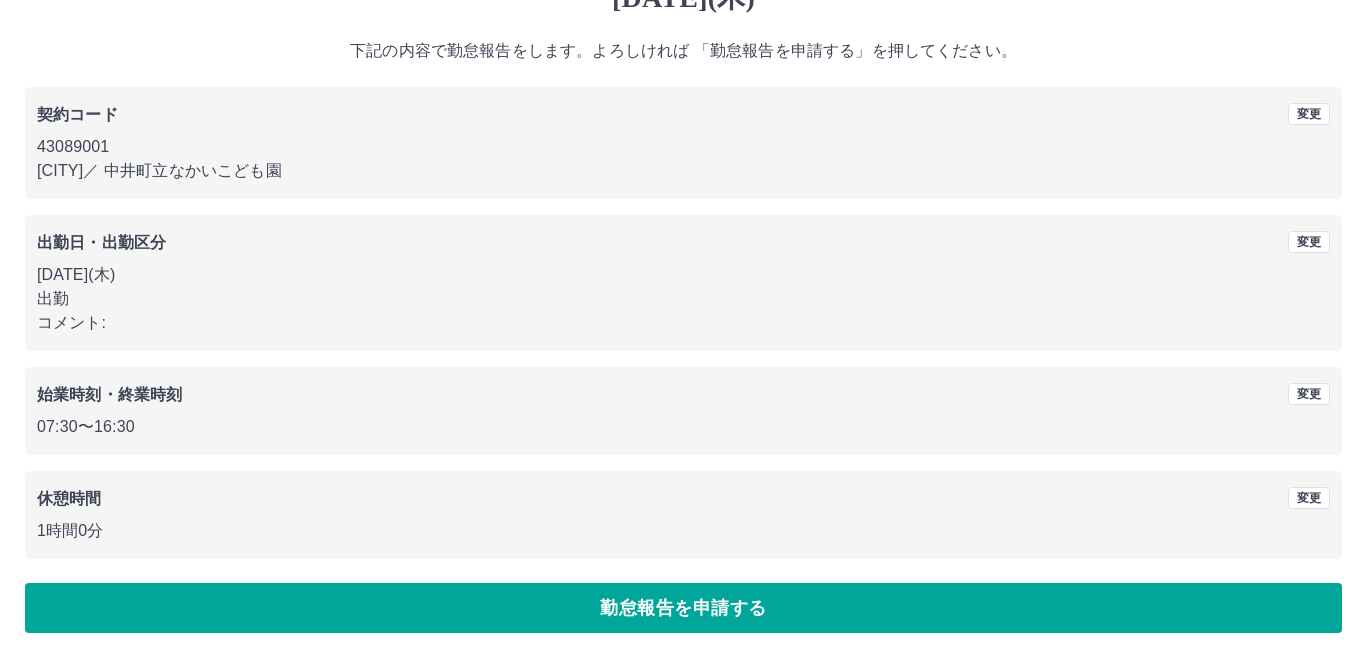 scroll, scrollTop: 0, scrollLeft: 0, axis: both 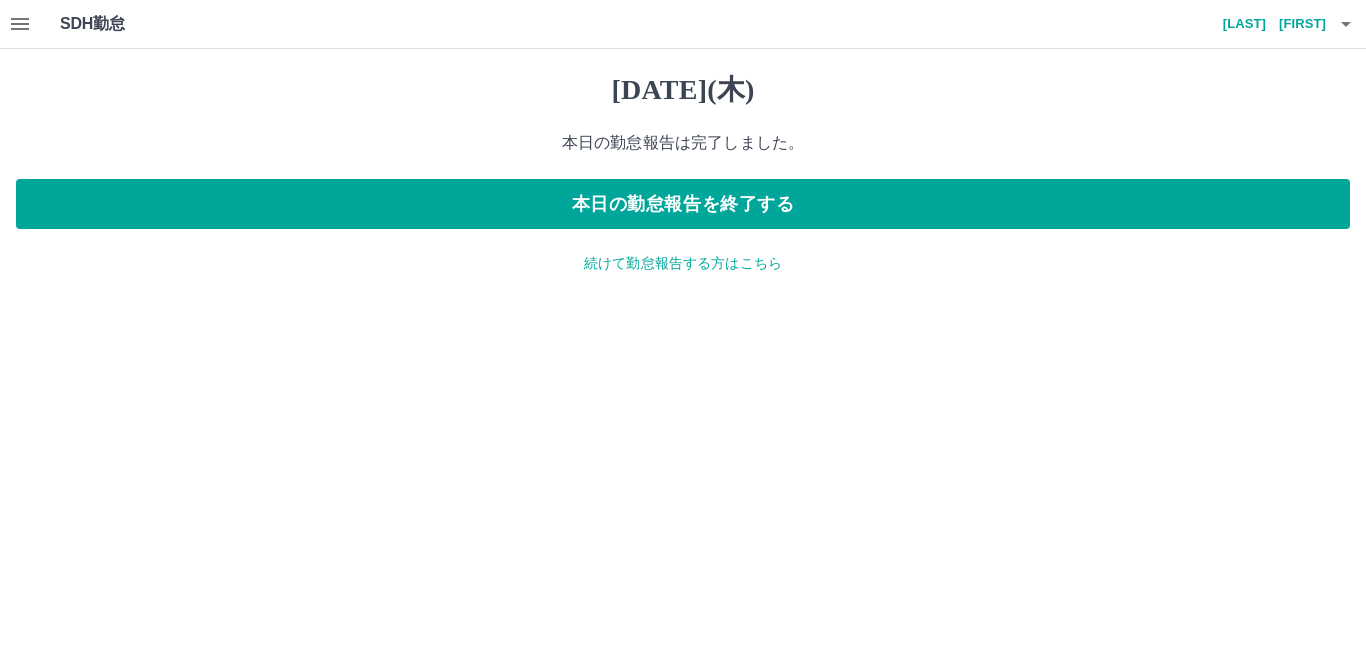 click on "続けて勤怠報告する方はこちら" at bounding box center [683, 263] 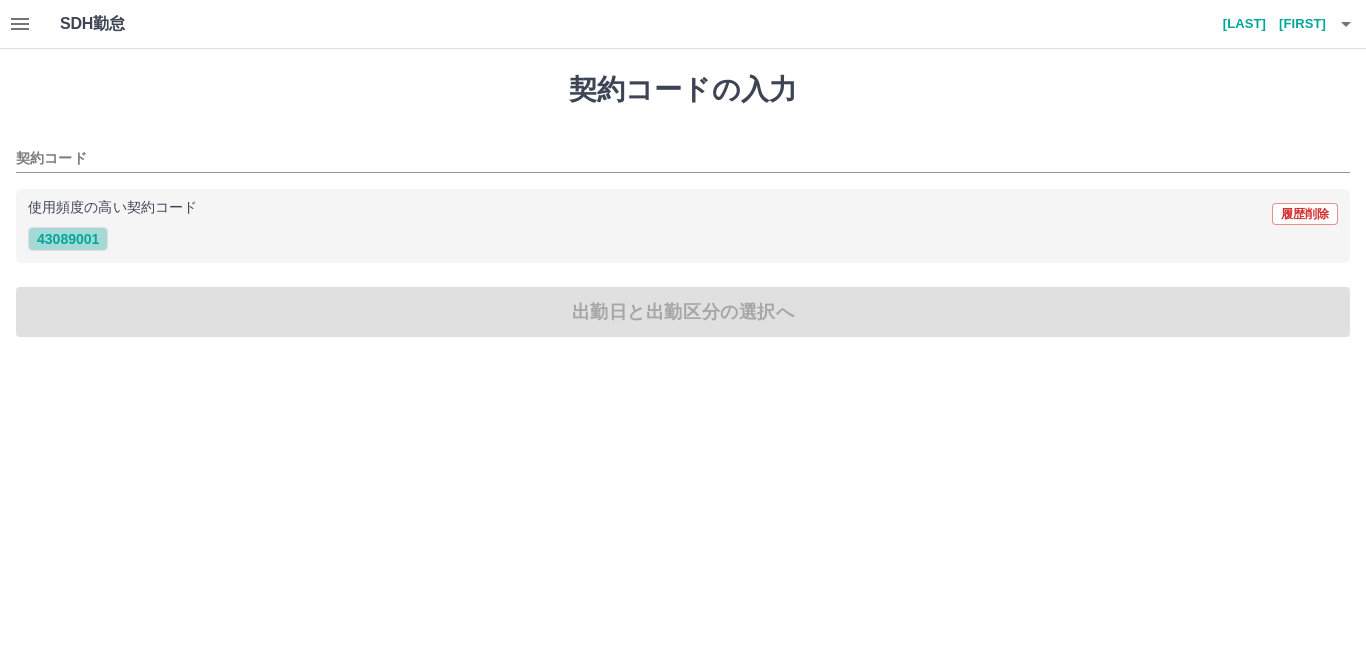 click on "43089001" at bounding box center (68, 239) 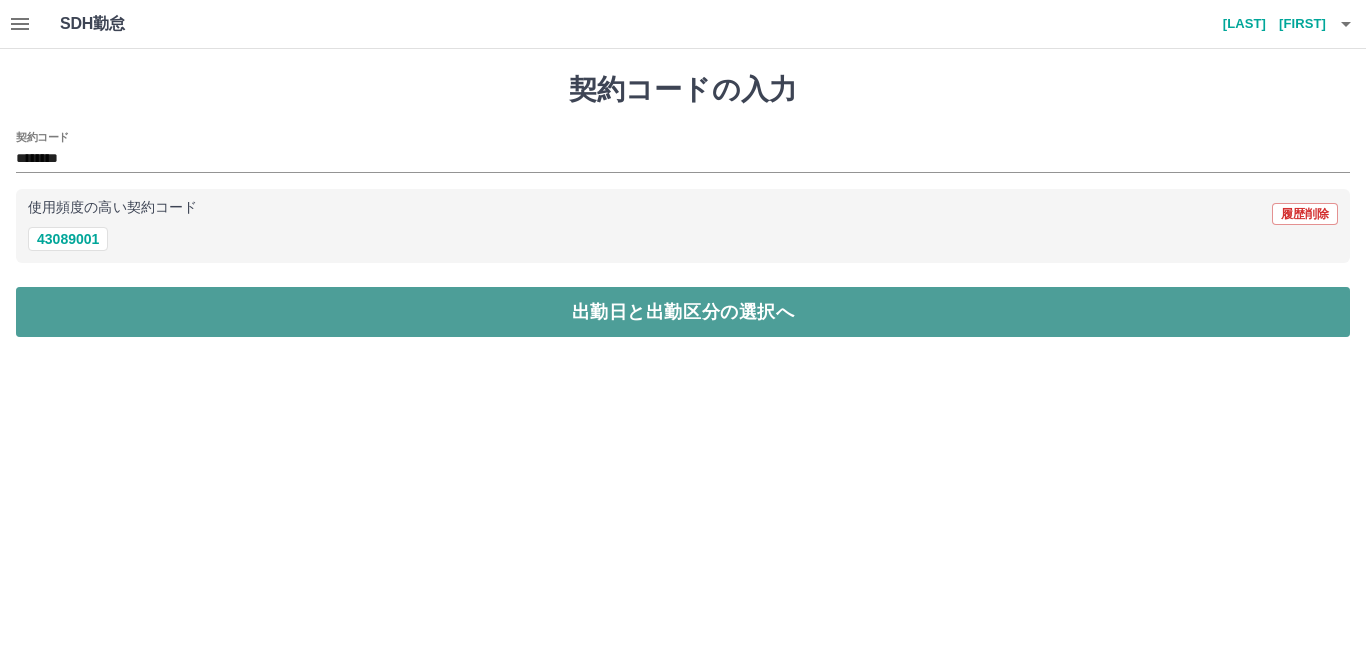 click on "出勤日と出勤区分の選択へ" at bounding box center [683, 312] 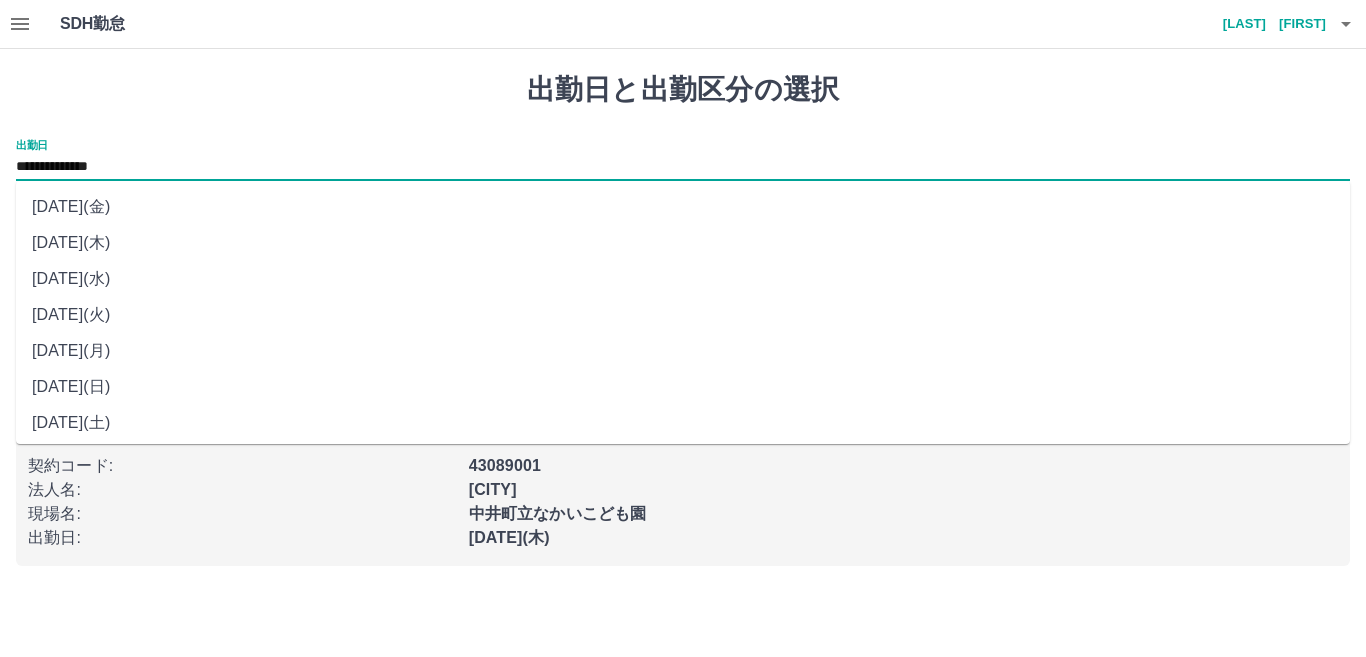 click on "**********" at bounding box center (683, 167) 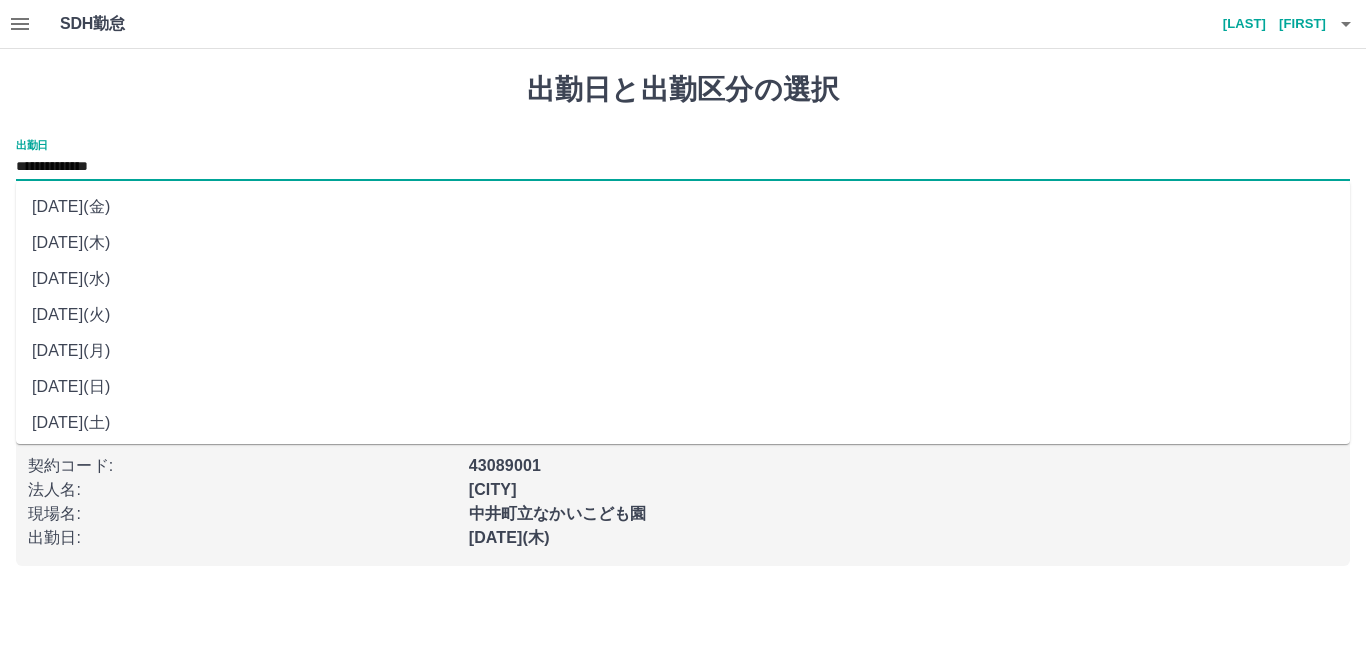 click on "[DATE](金)" at bounding box center [683, 207] 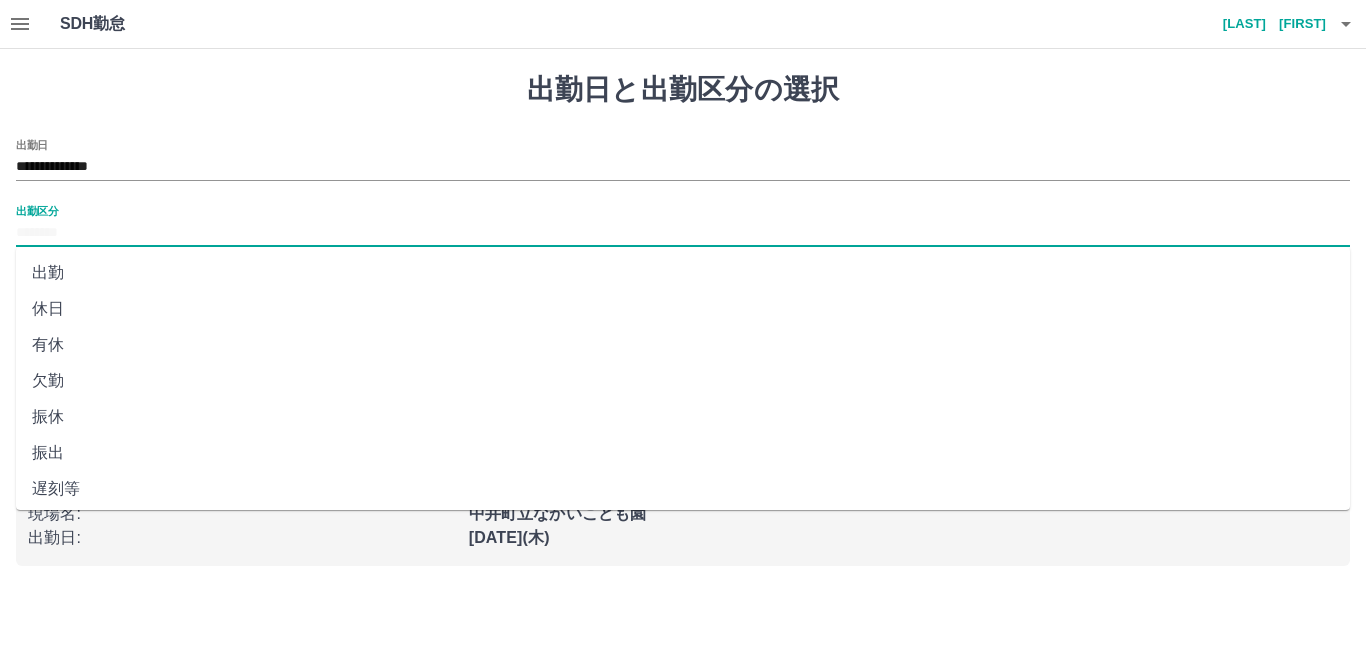 click on "出勤区分" at bounding box center (683, 233) 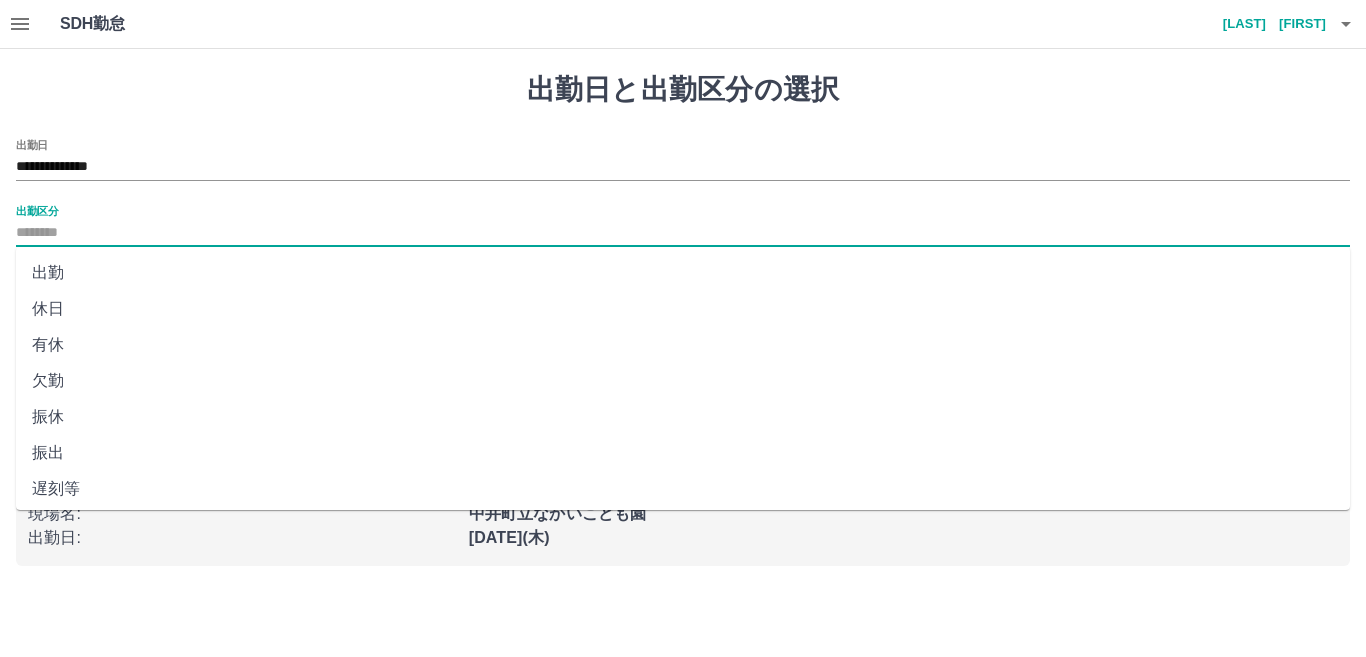click on "有休" at bounding box center (683, 345) 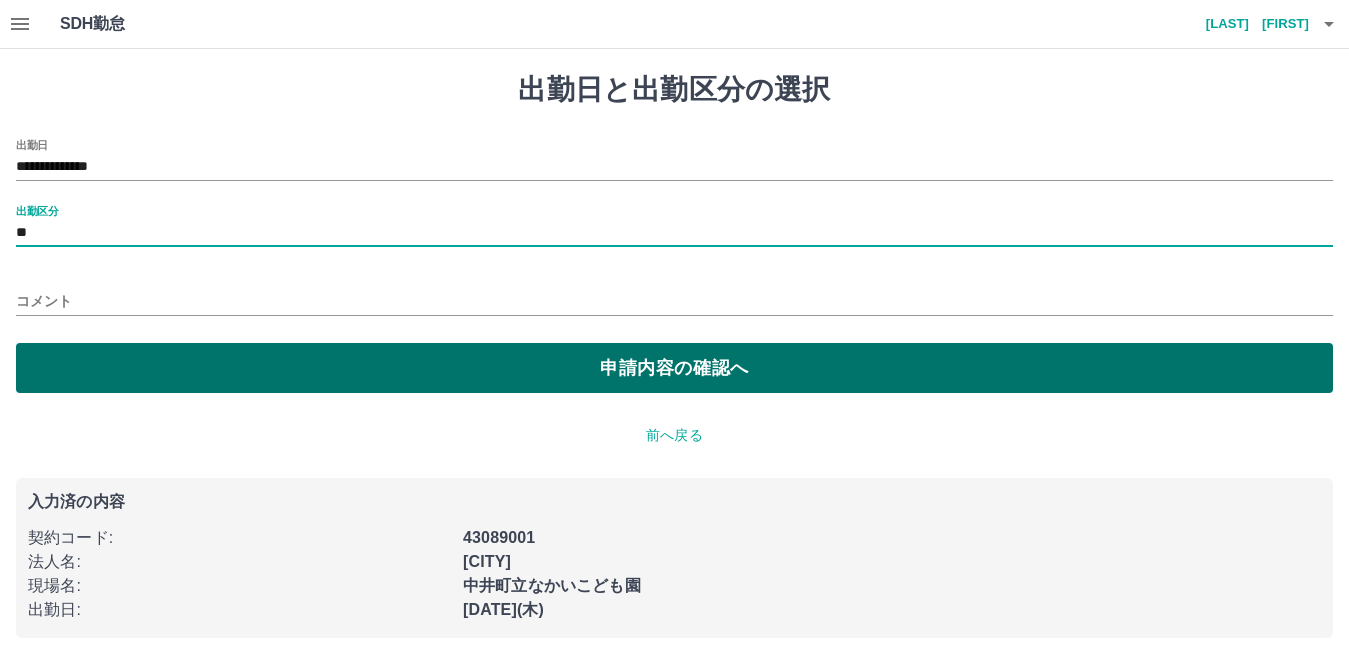 click on "申請内容の確認へ" at bounding box center (674, 368) 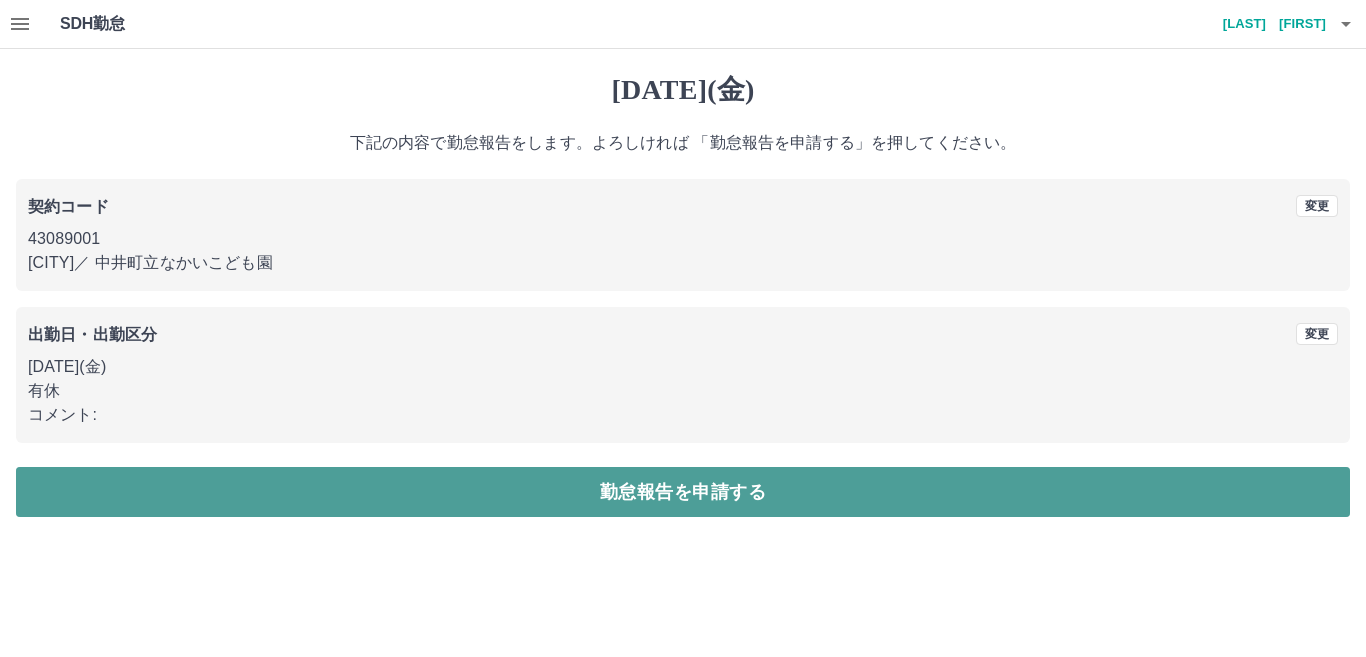 click on "勤怠報告を申請する" at bounding box center [683, 492] 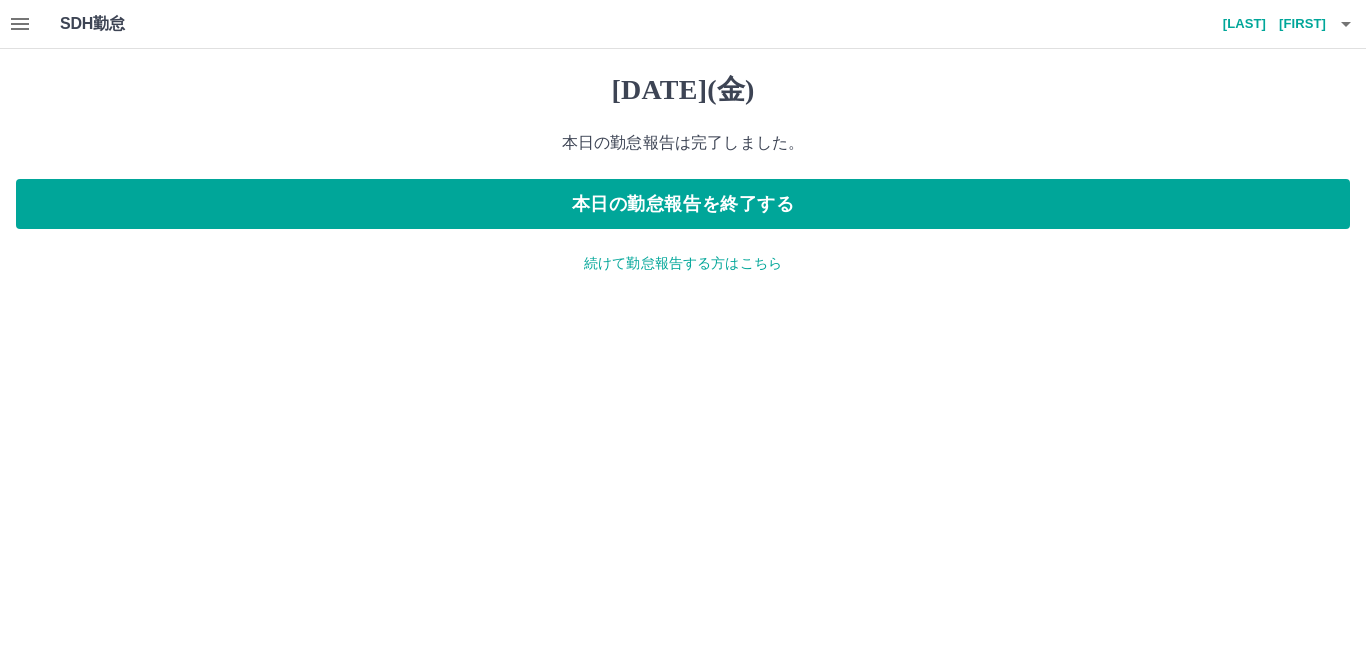 click at bounding box center (1346, 24) 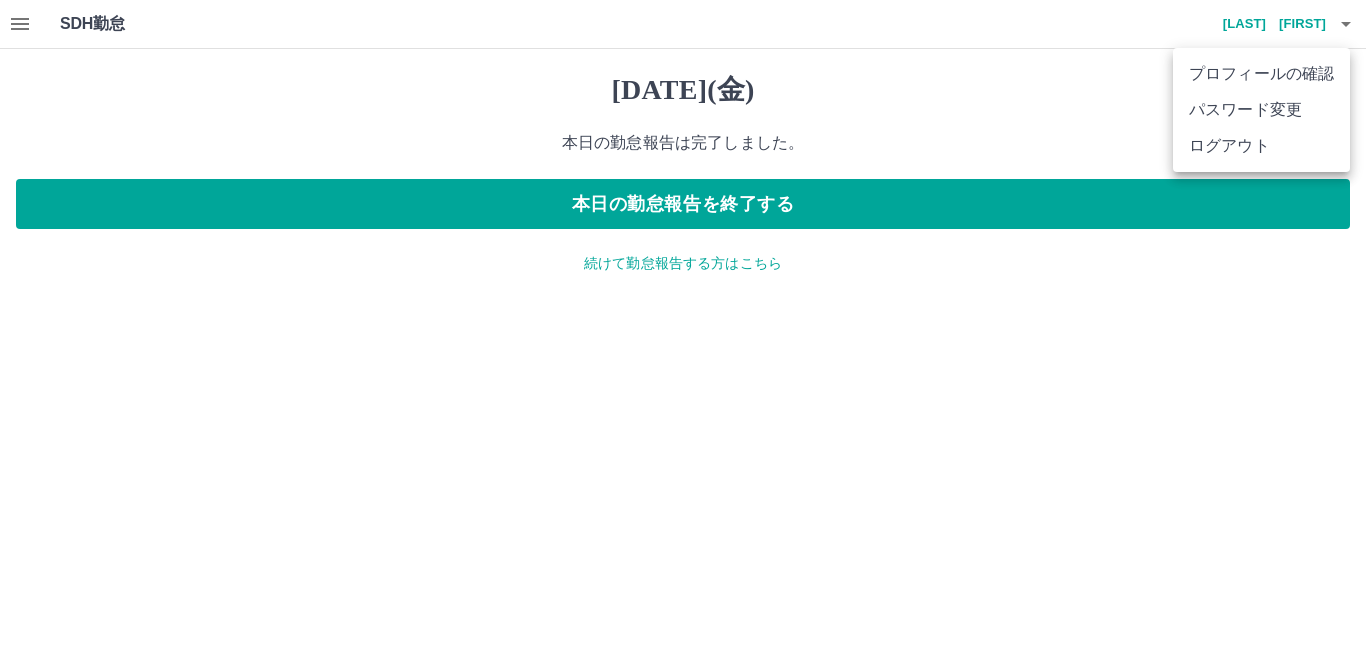click on "ログアウト" at bounding box center [1261, 146] 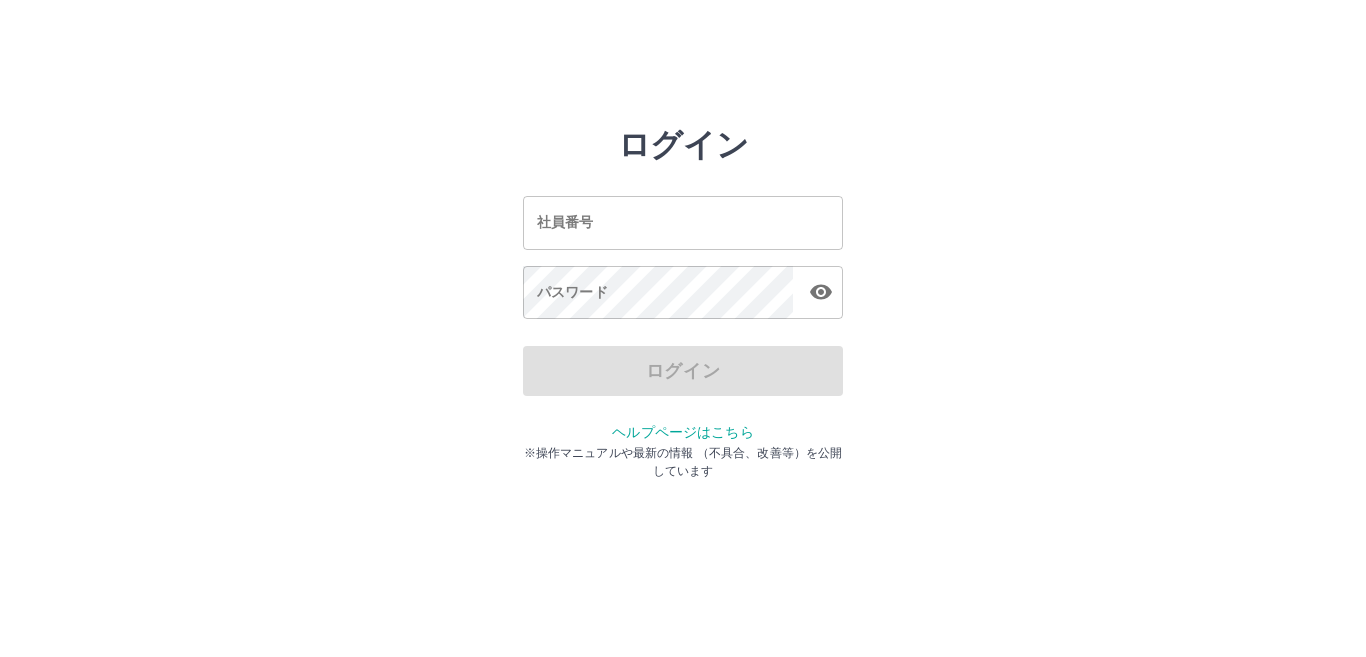 scroll, scrollTop: 0, scrollLeft: 0, axis: both 